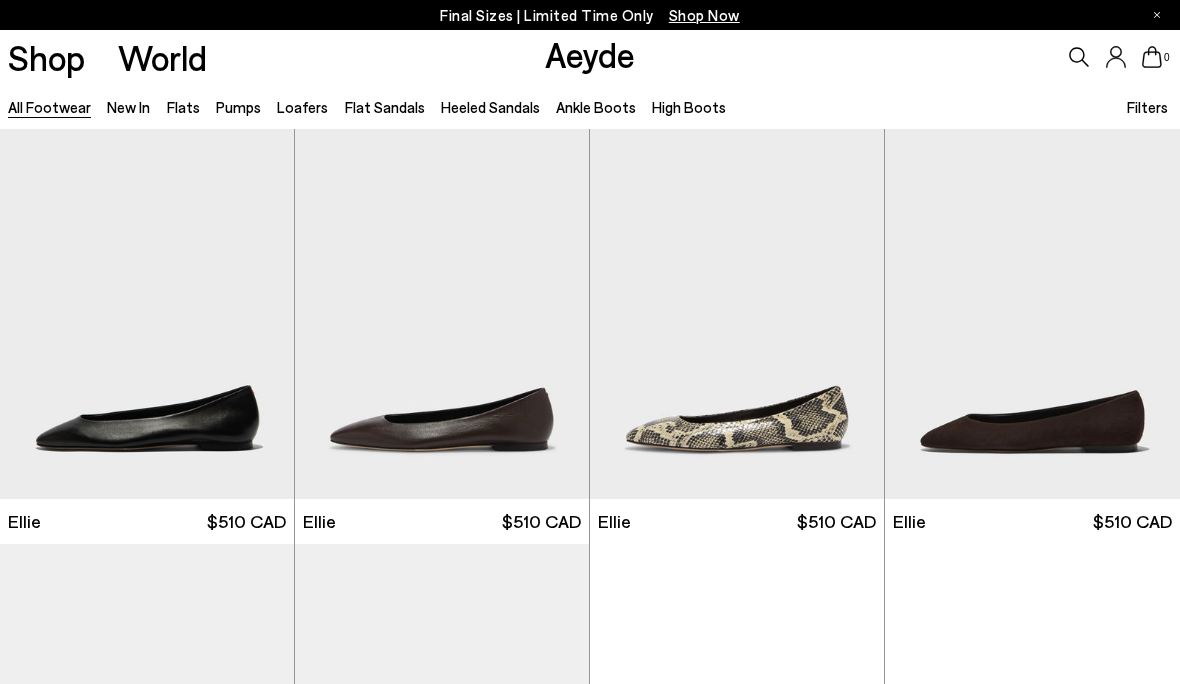 scroll, scrollTop: 0, scrollLeft: 0, axis: both 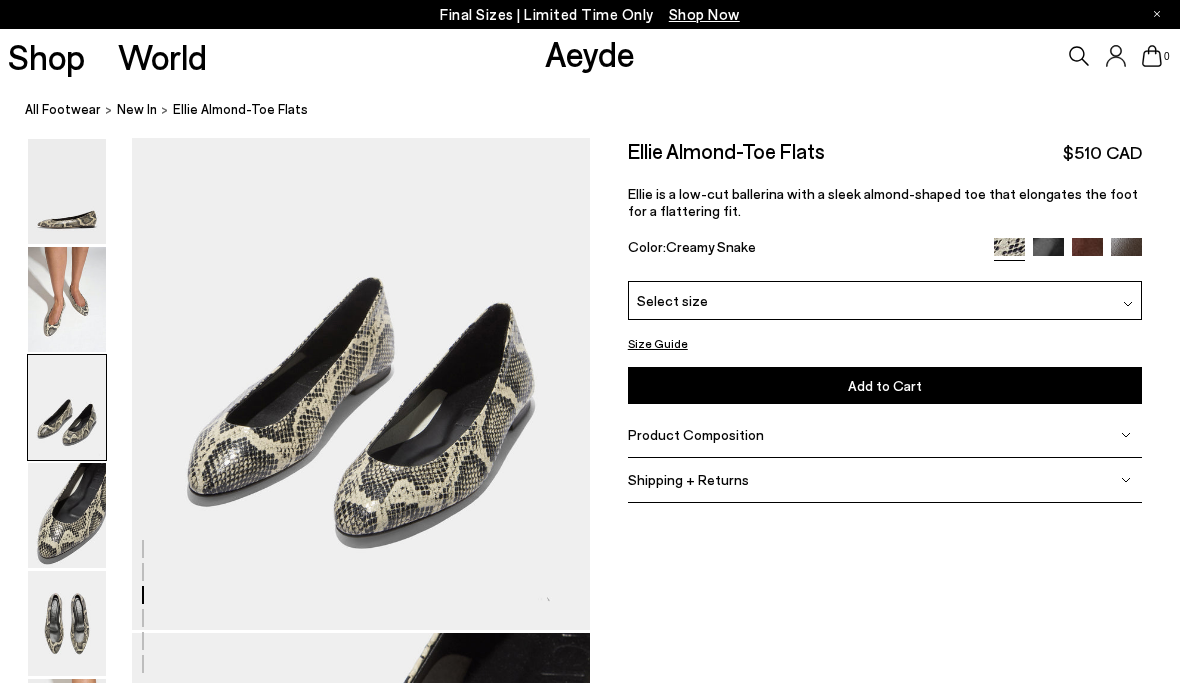 click at bounding box center (67, 300) 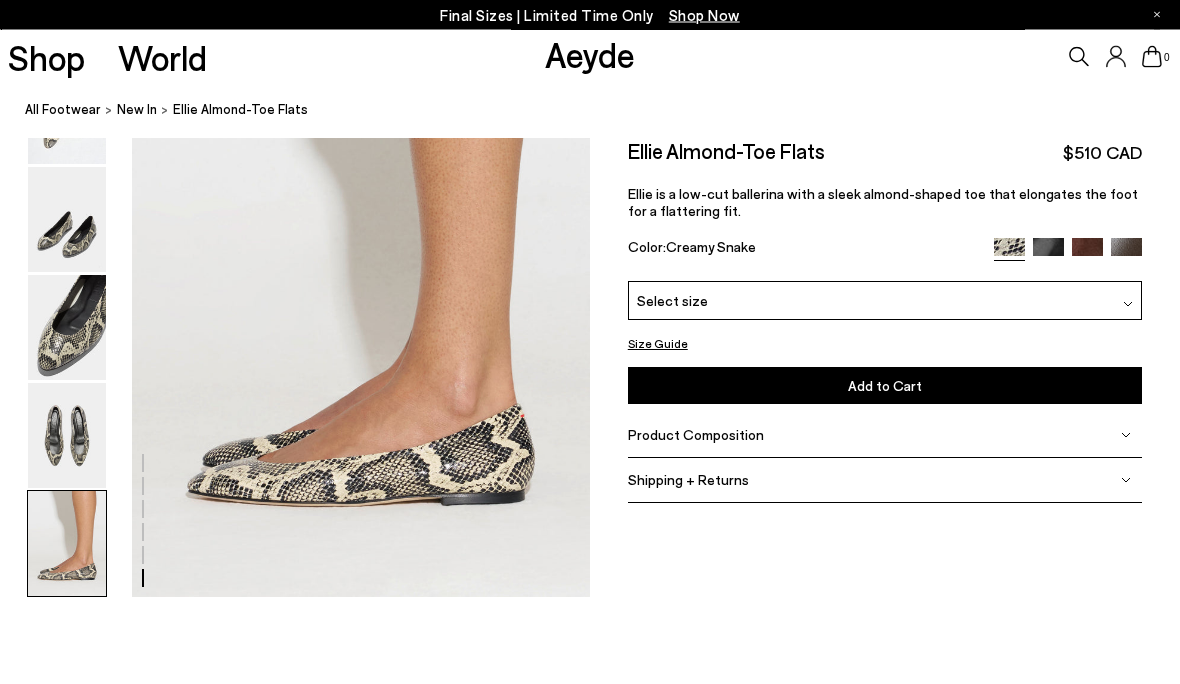 click at bounding box center [67, 544] 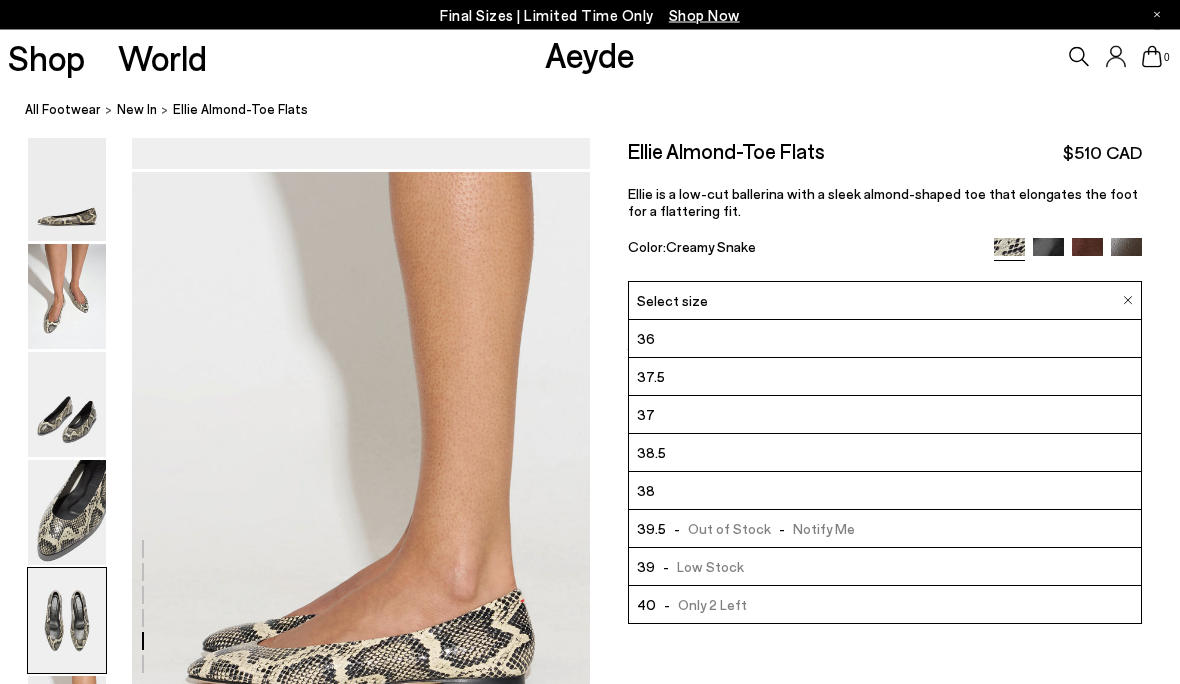scroll, scrollTop: 2970, scrollLeft: 0, axis: vertical 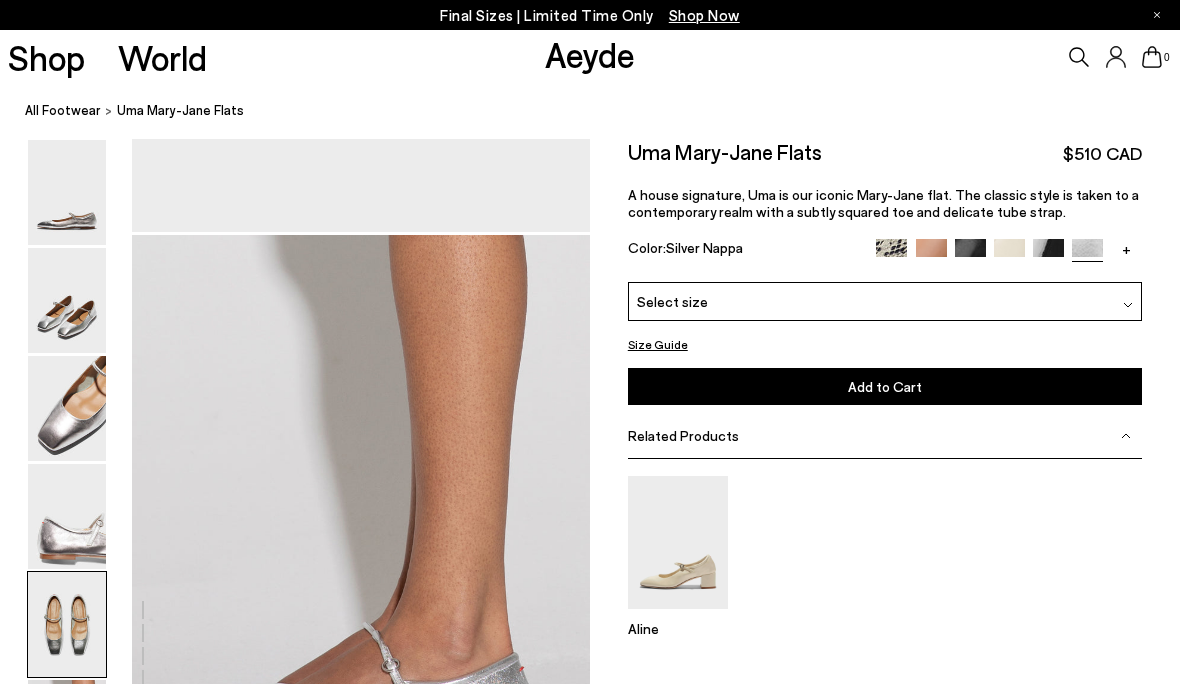 click at bounding box center [67, 516] 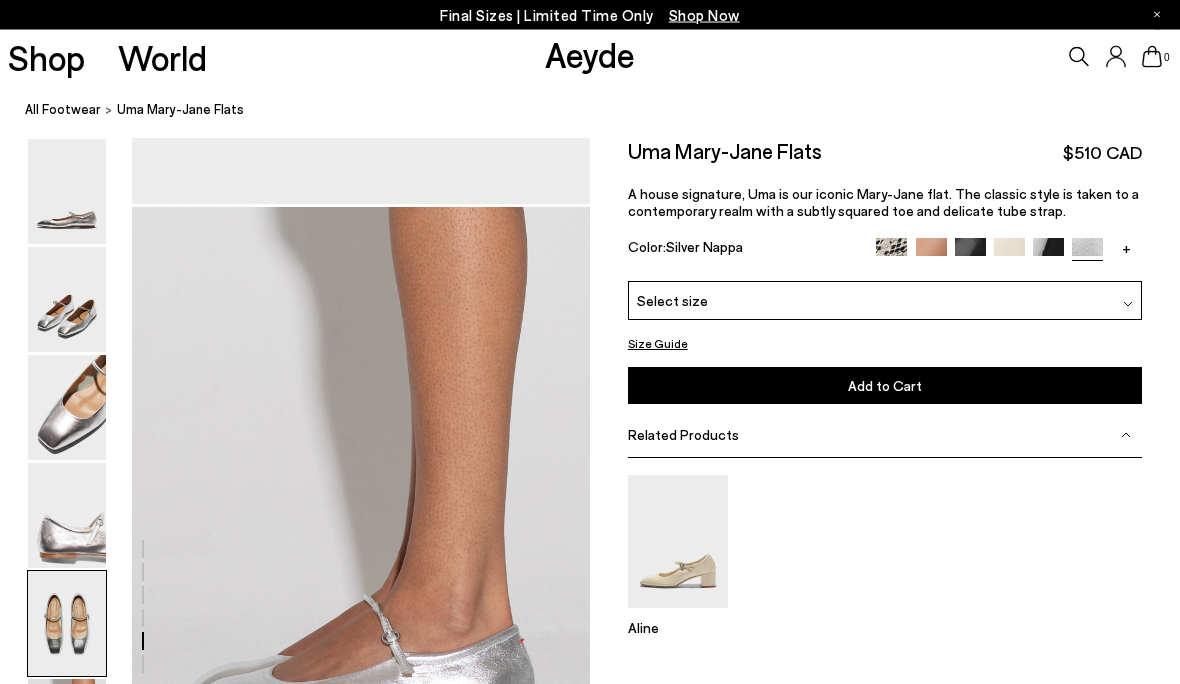 scroll, scrollTop: 2904, scrollLeft: 0, axis: vertical 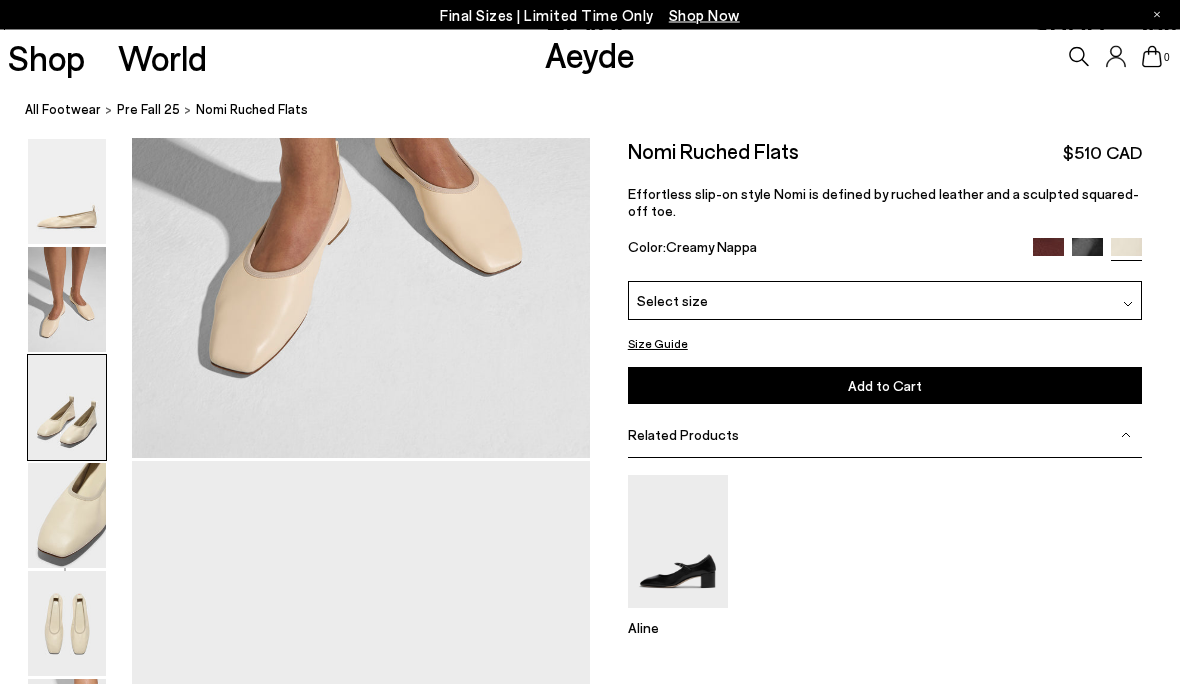 click at bounding box center (67, 192) 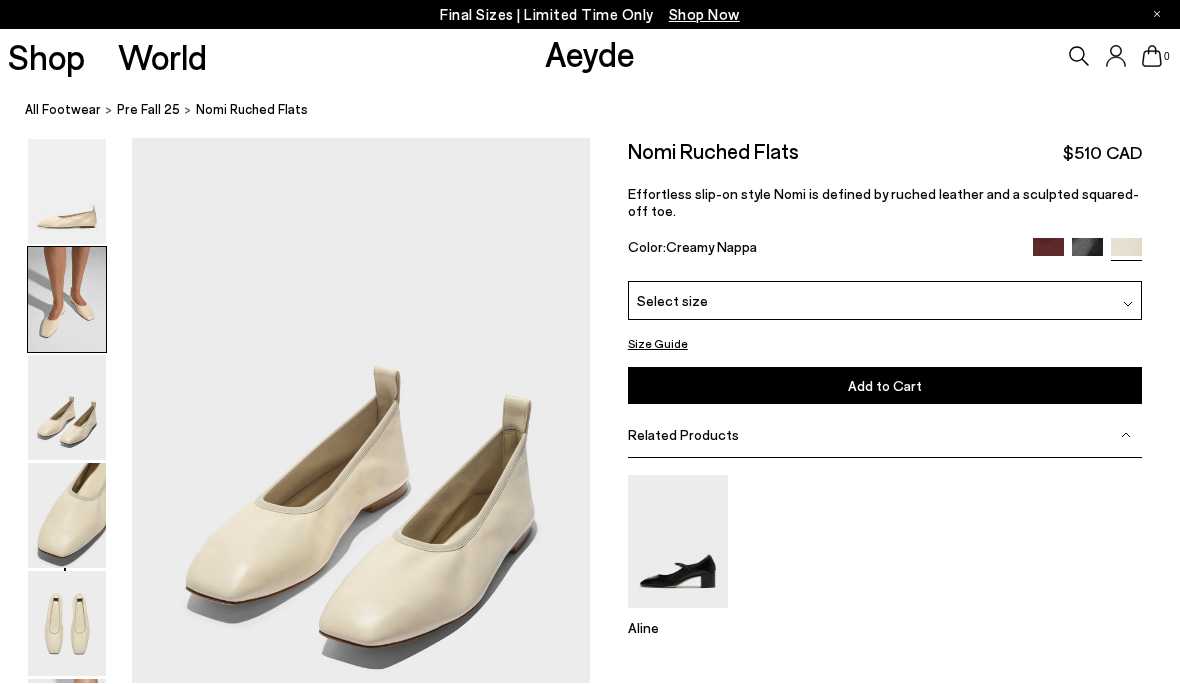 scroll, scrollTop: 1227, scrollLeft: 0, axis: vertical 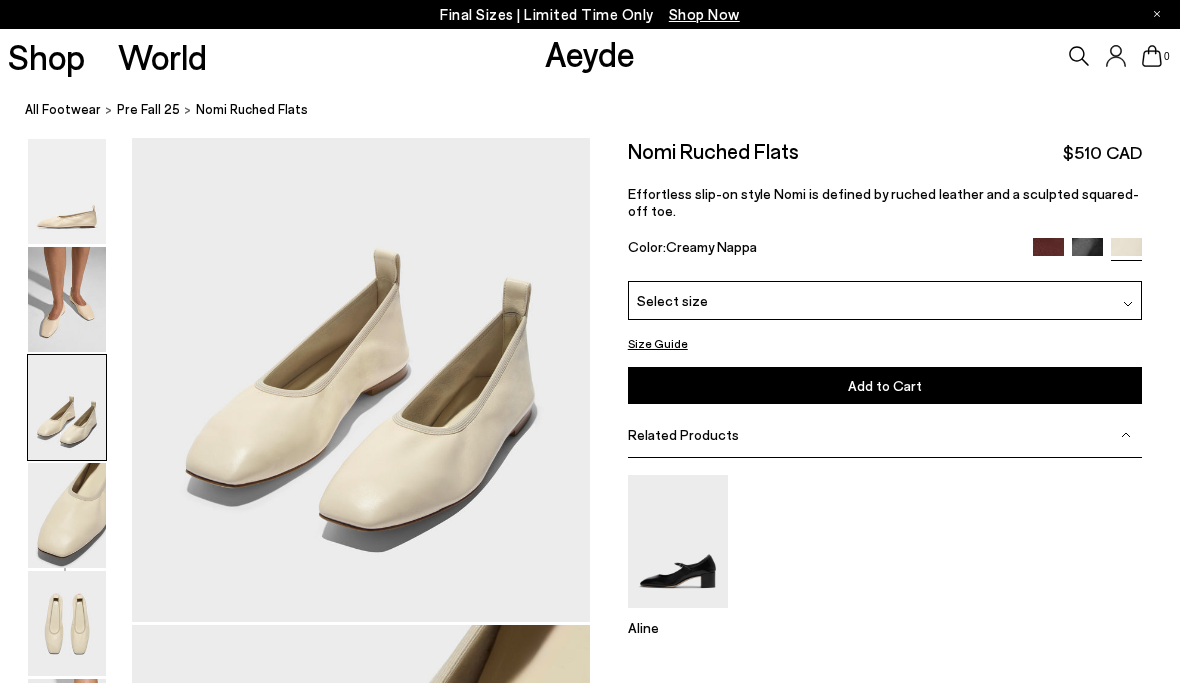 click at bounding box center [67, 300] 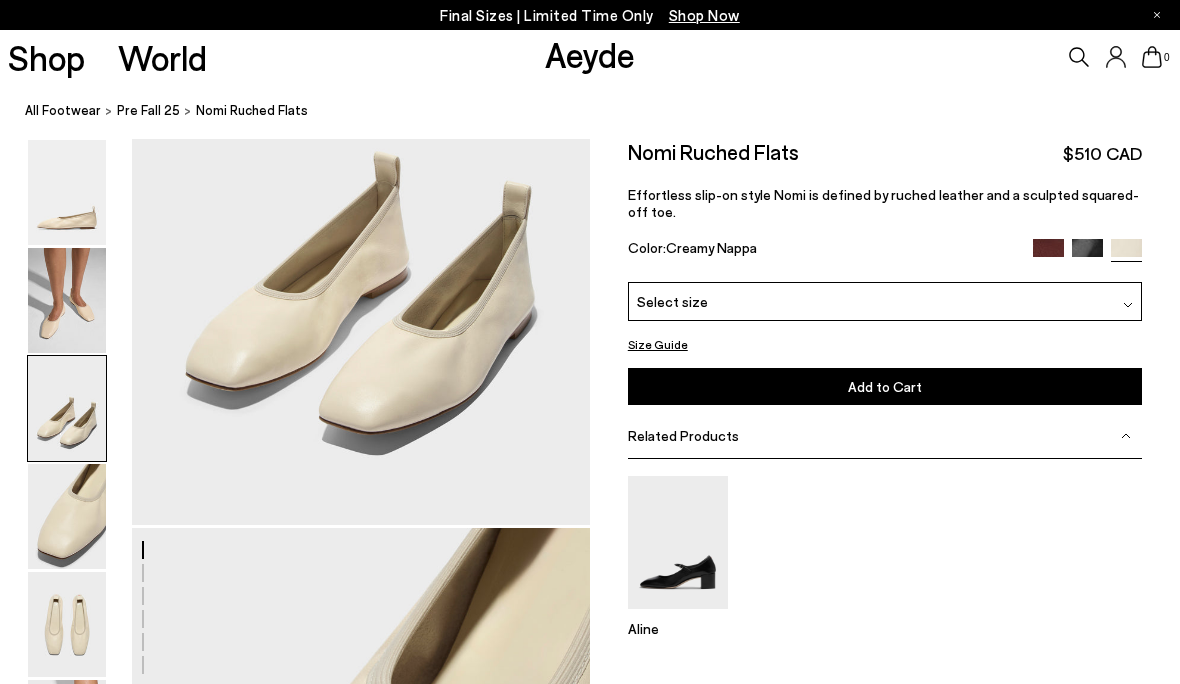 scroll, scrollTop: 1325, scrollLeft: 0, axis: vertical 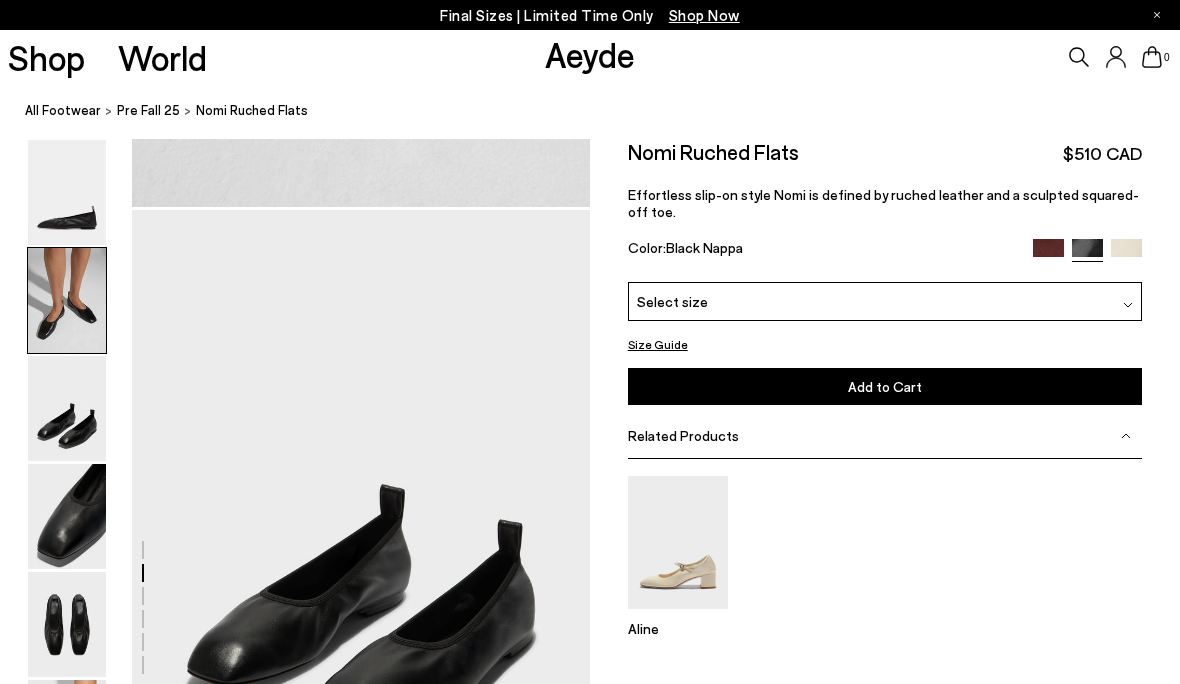 click at bounding box center [67, 516] 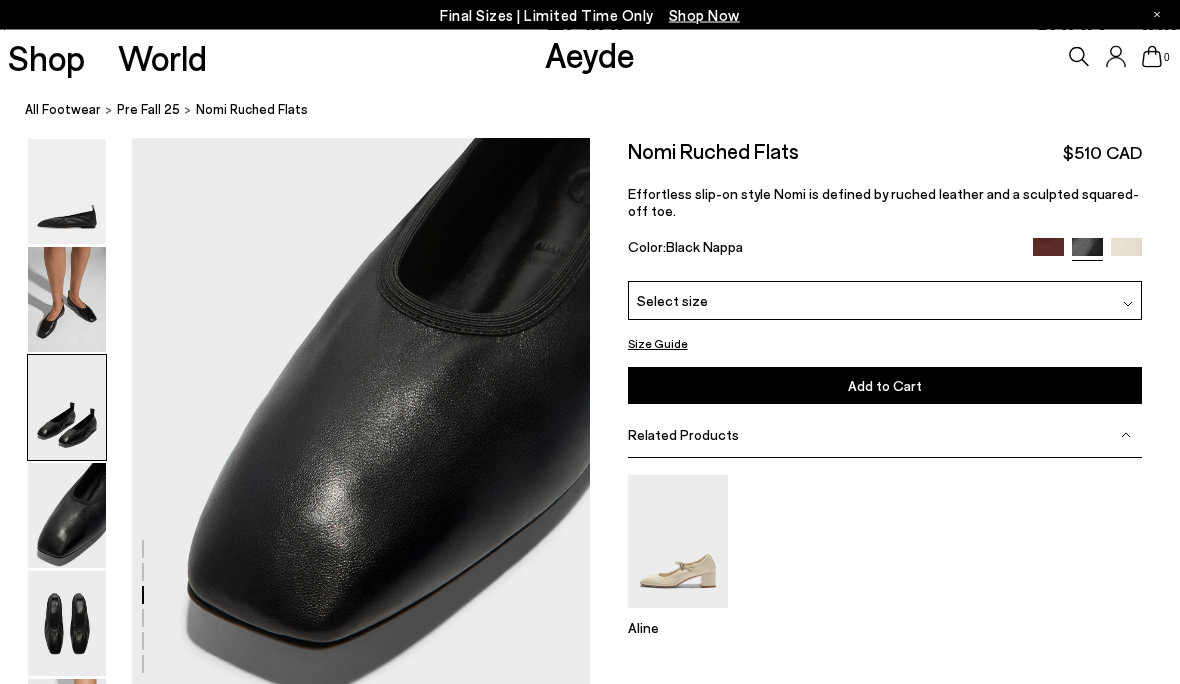 scroll, scrollTop: 1841, scrollLeft: 0, axis: vertical 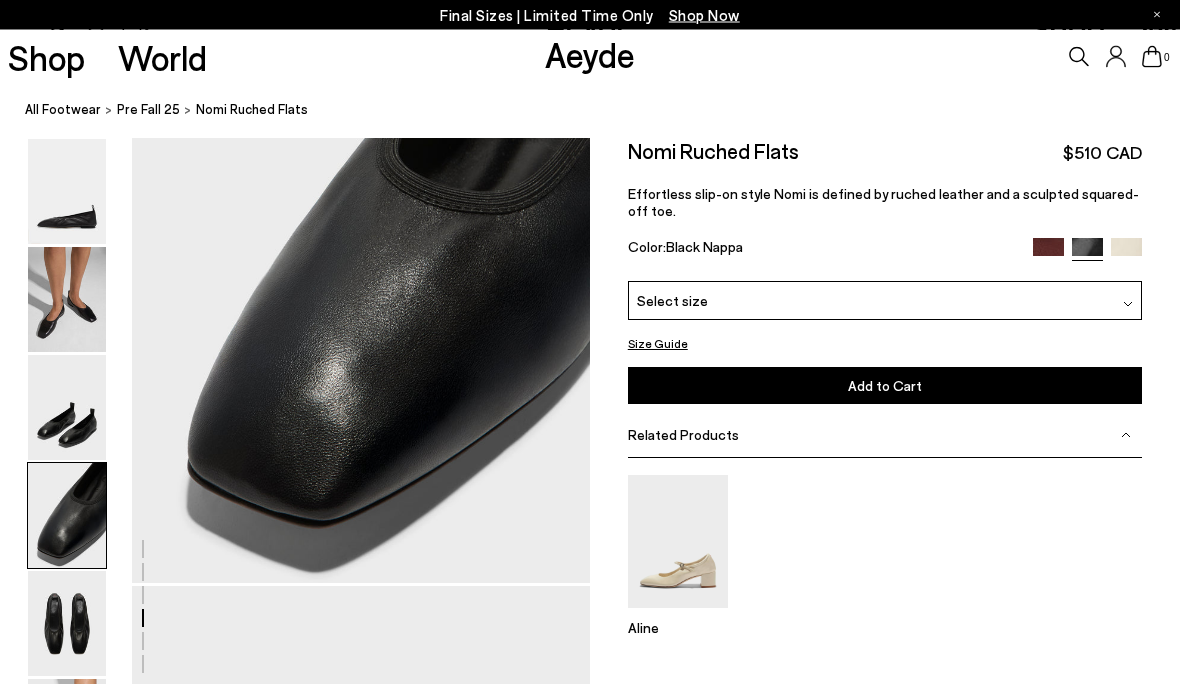 click at bounding box center [67, 300] 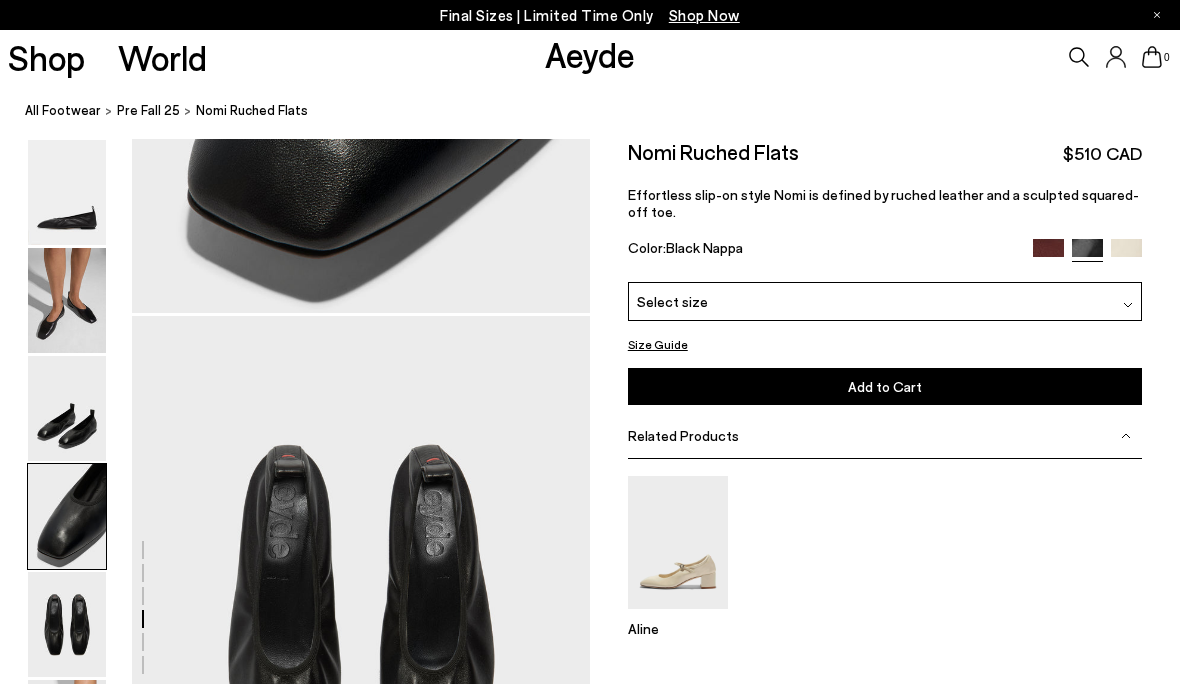 scroll, scrollTop: 2109, scrollLeft: 0, axis: vertical 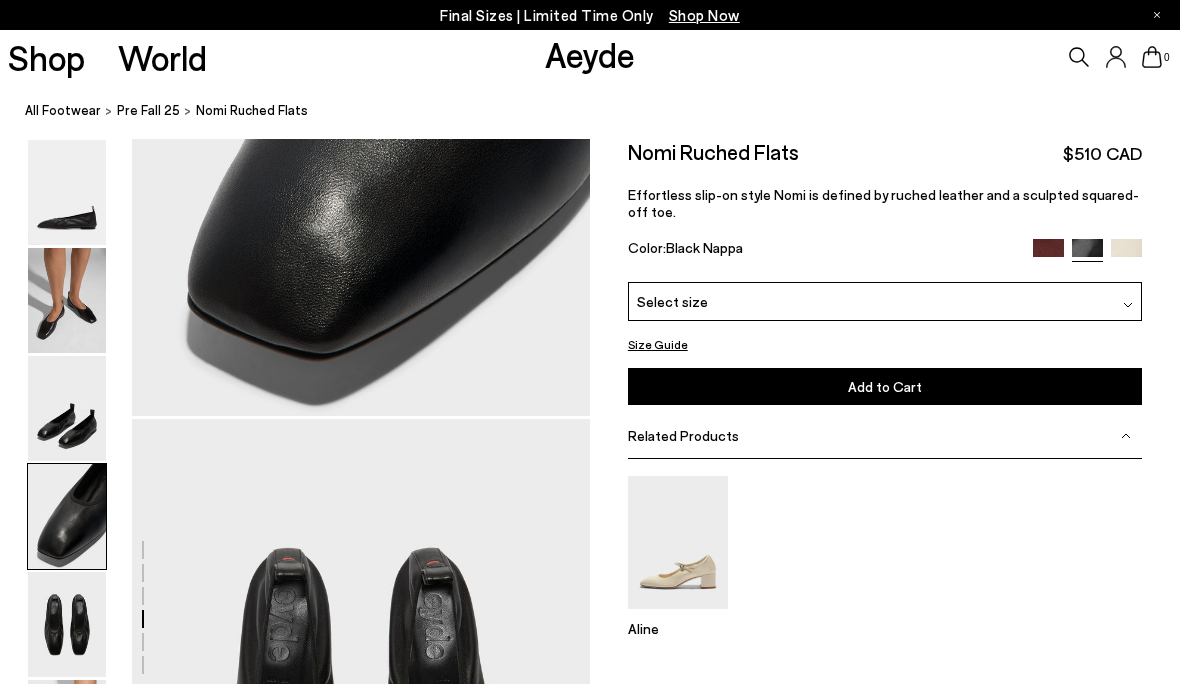 click at bounding box center [1048, 254] 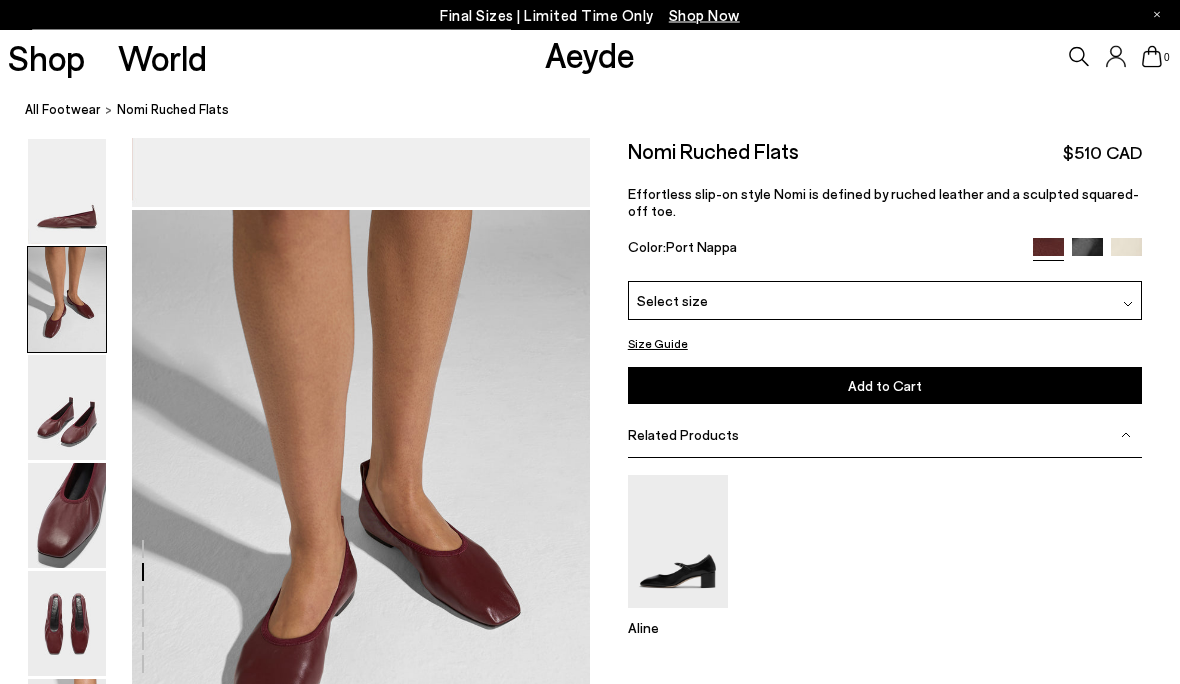 scroll, scrollTop: 613, scrollLeft: 0, axis: vertical 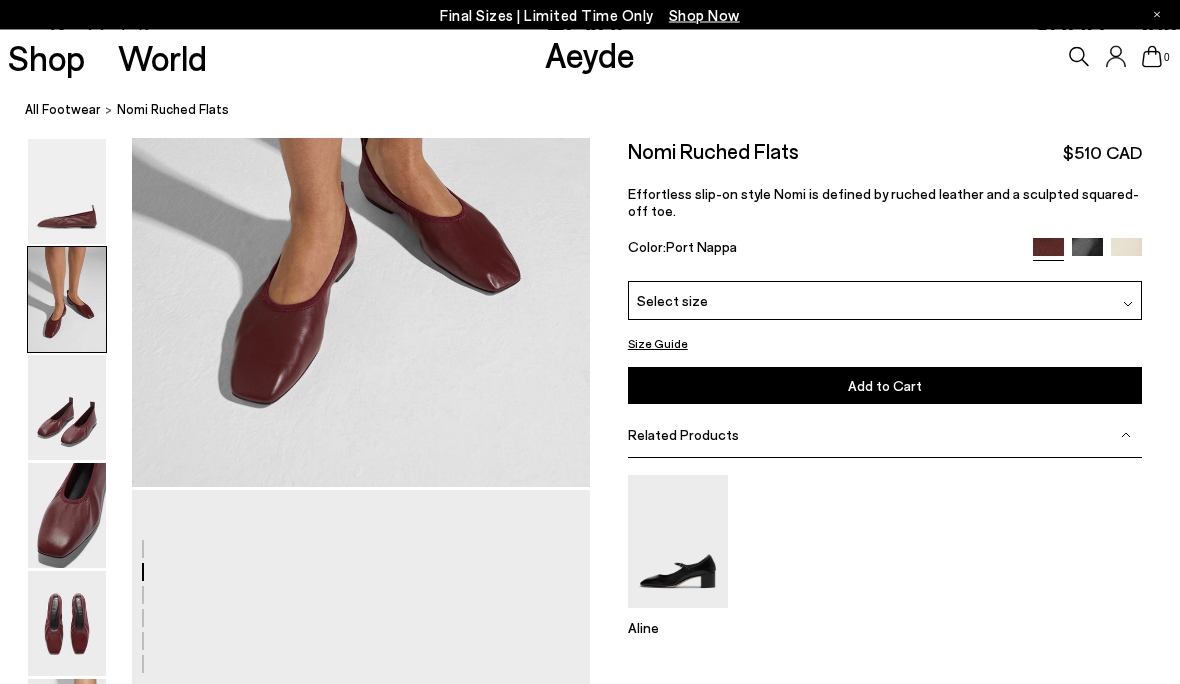 click on "Shop
World" at bounding box center [103, 57] 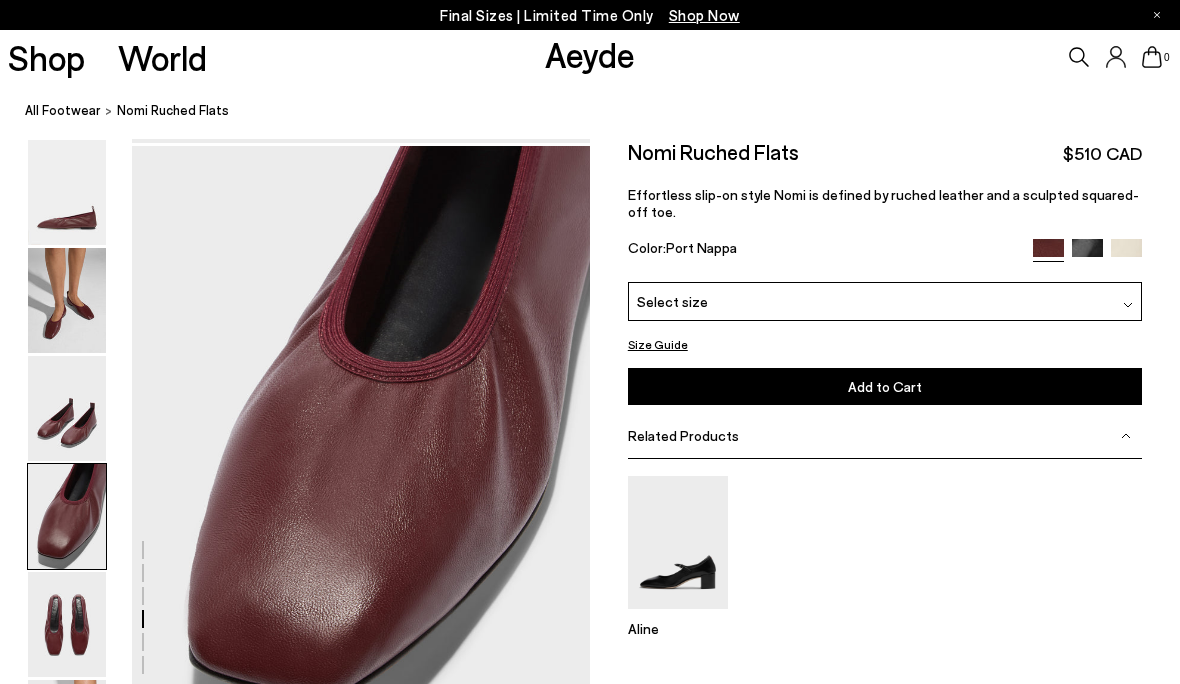 click at bounding box center [67, 732] 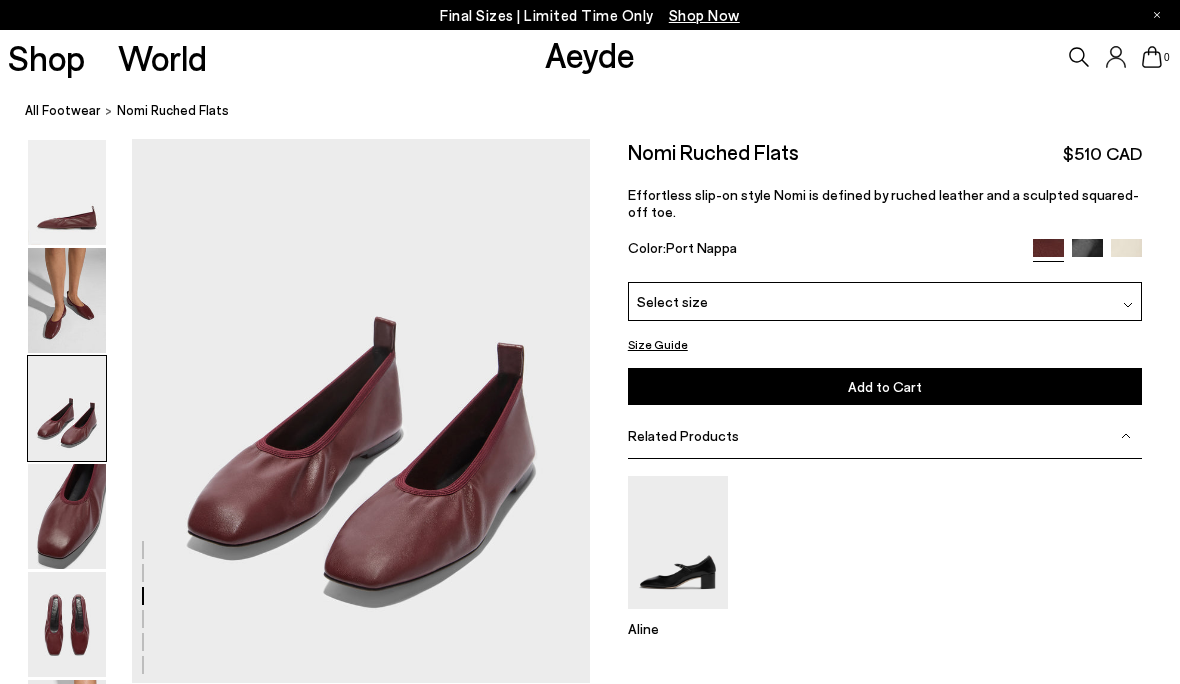 click at bounding box center [1087, 254] 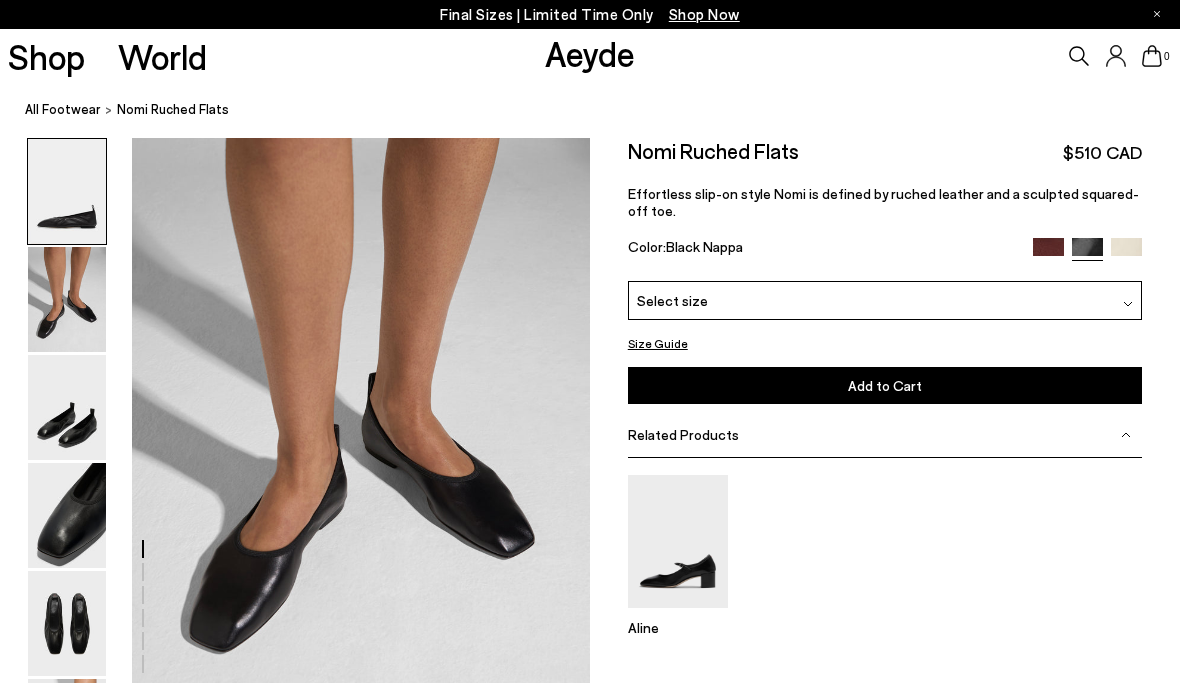 scroll, scrollTop: 613, scrollLeft: 0, axis: vertical 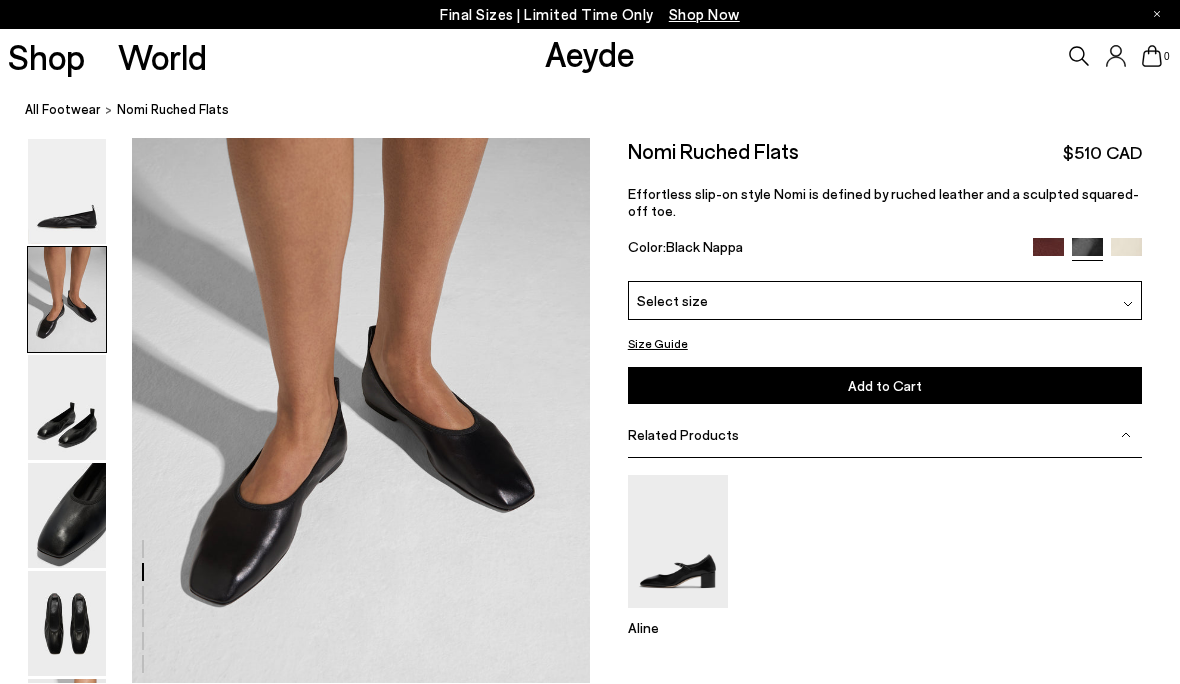 click at bounding box center [1126, 254] 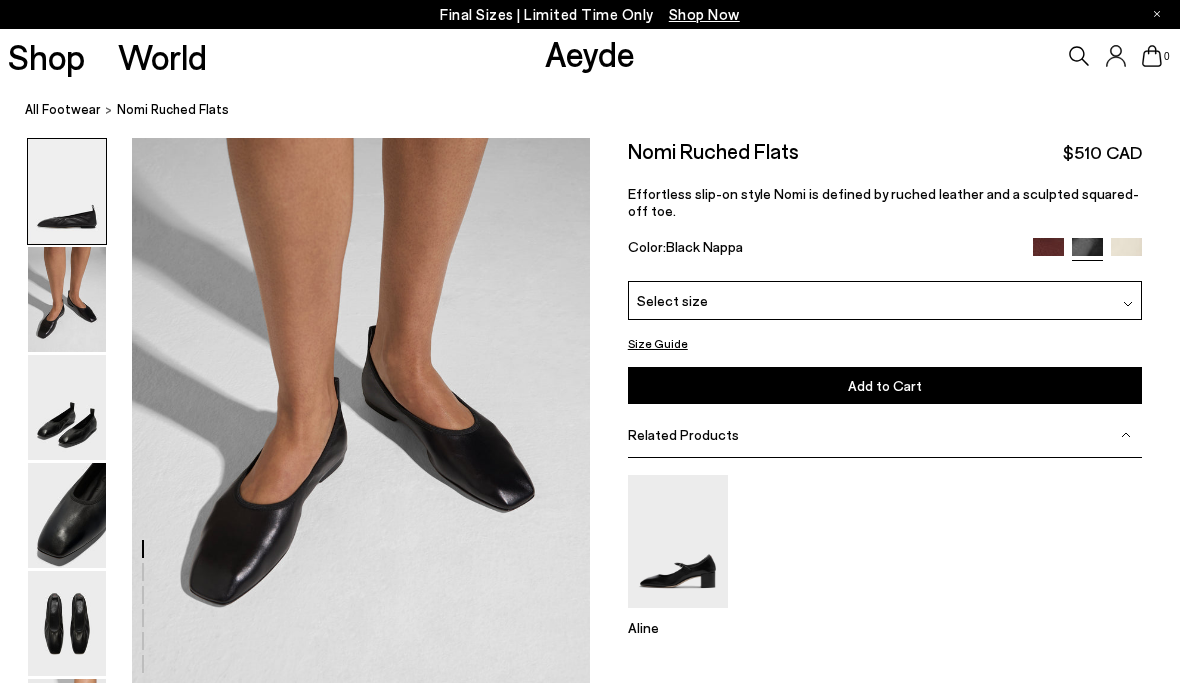 scroll, scrollTop: 614, scrollLeft: 0, axis: vertical 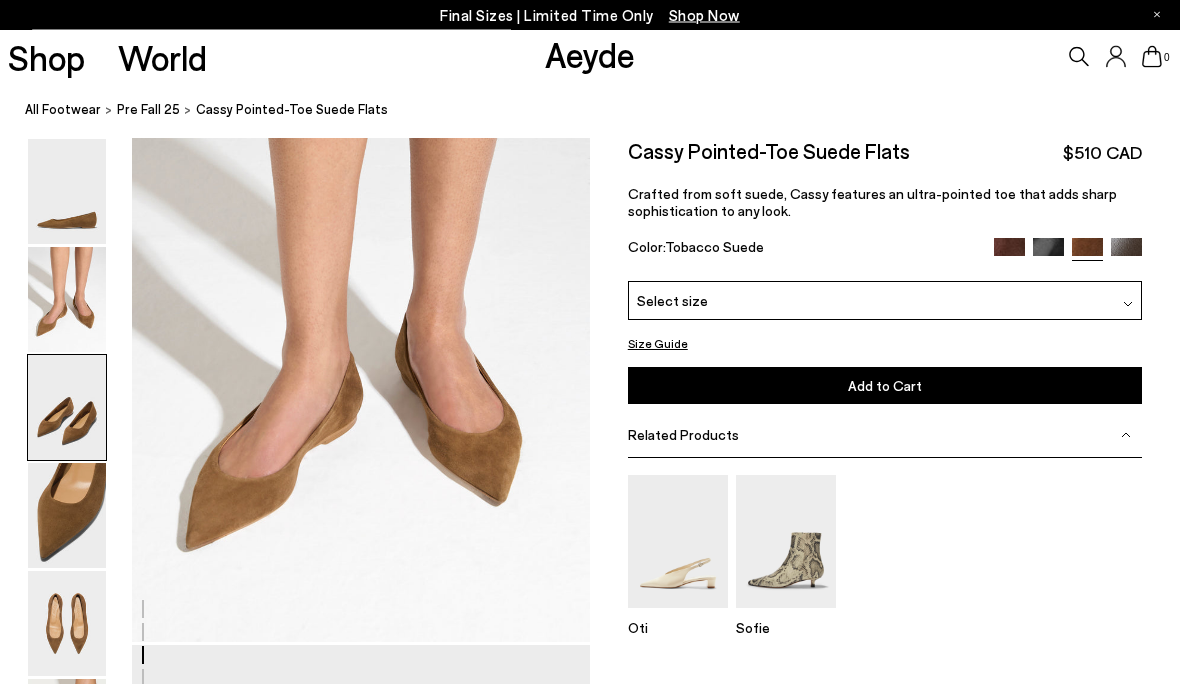 click at bounding box center (67, 192) 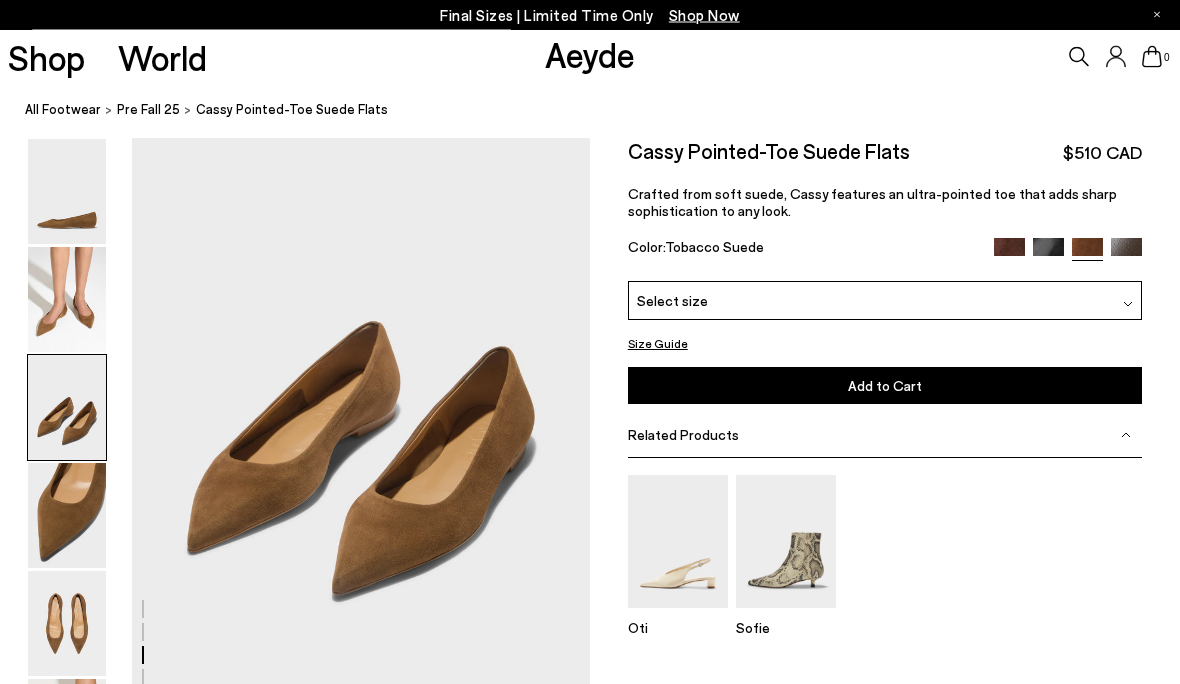 scroll, scrollTop: 1228, scrollLeft: 0, axis: vertical 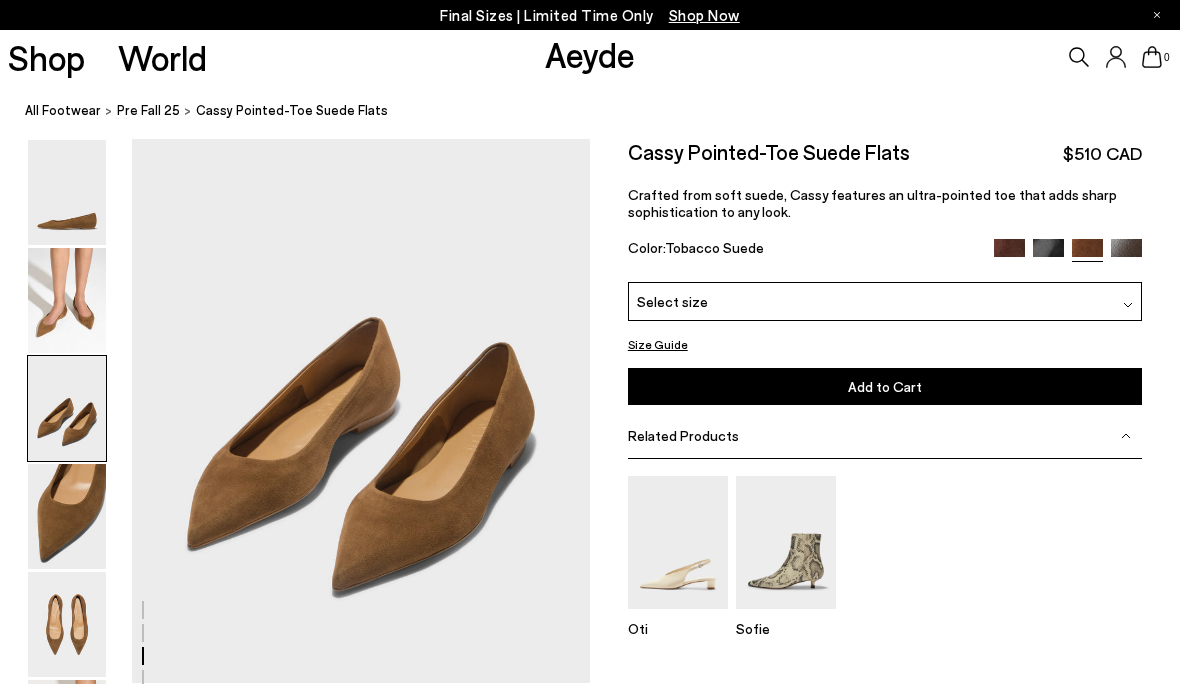 click at bounding box center (67, 408) 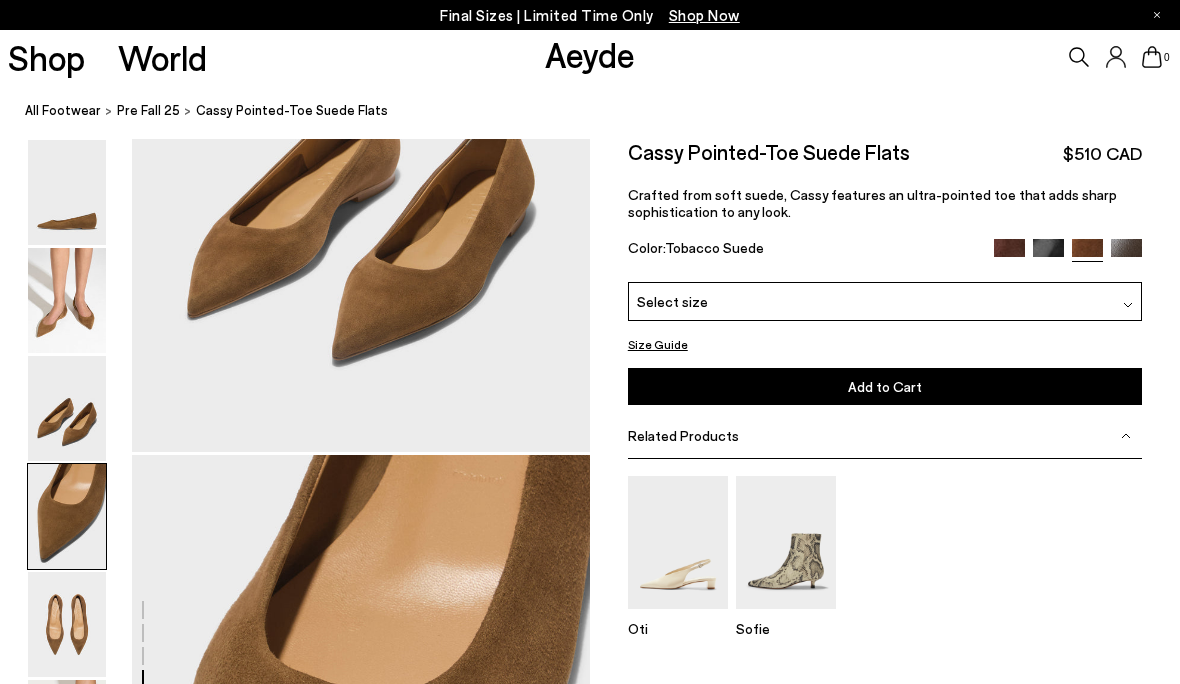click at bounding box center [67, 300] 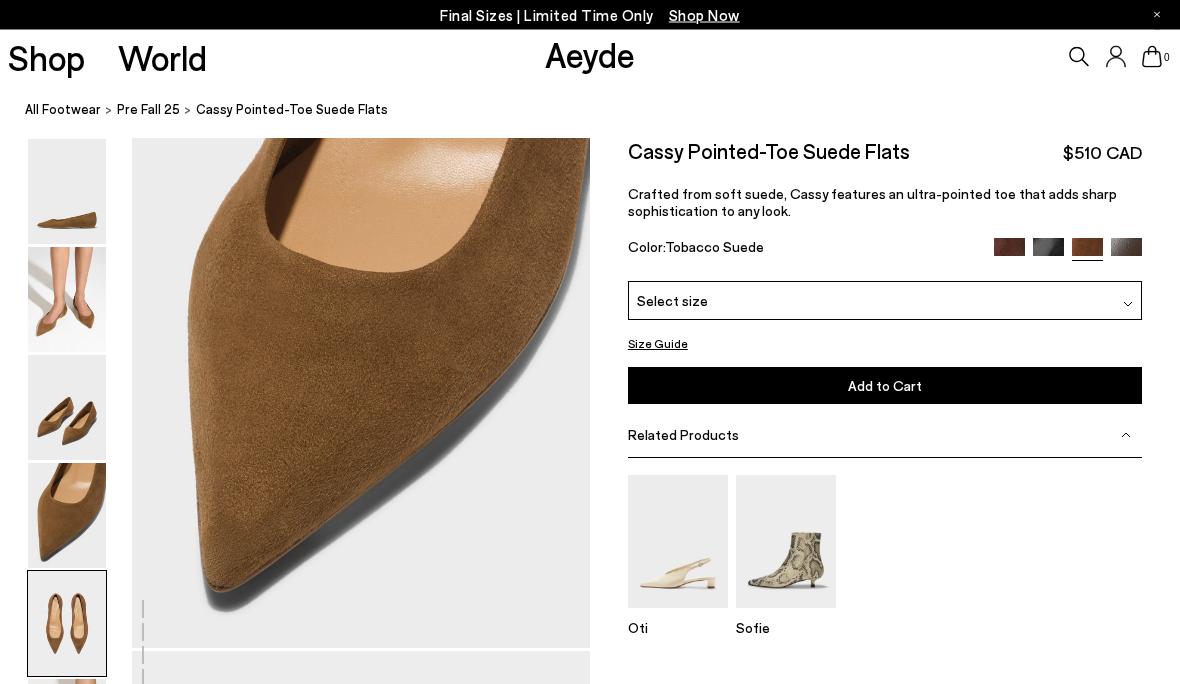 click at bounding box center (67, 300) 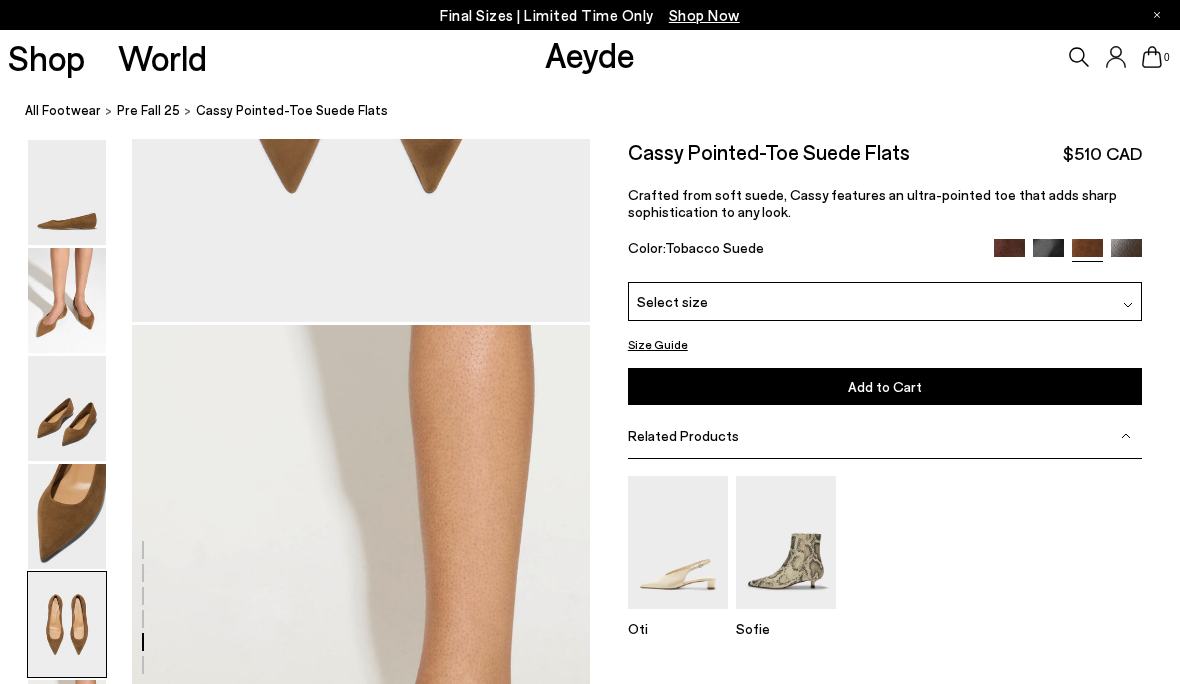 scroll, scrollTop: 2816, scrollLeft: 0, axis: vertical 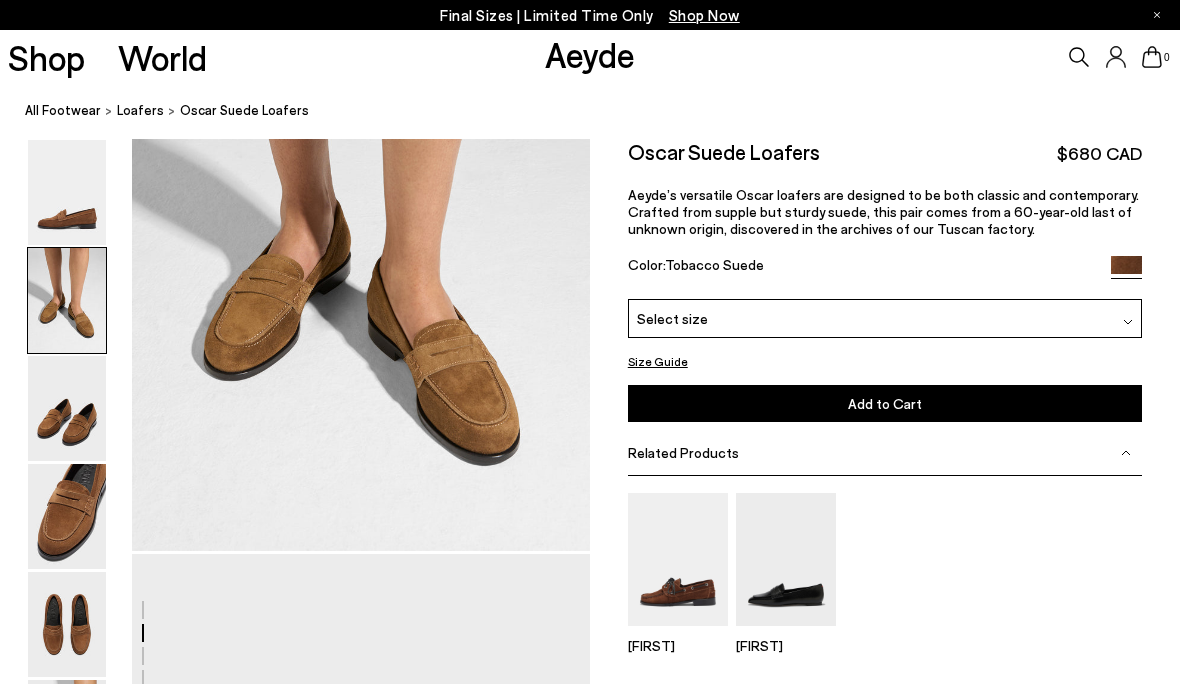 click at bounding box center [67, 192] 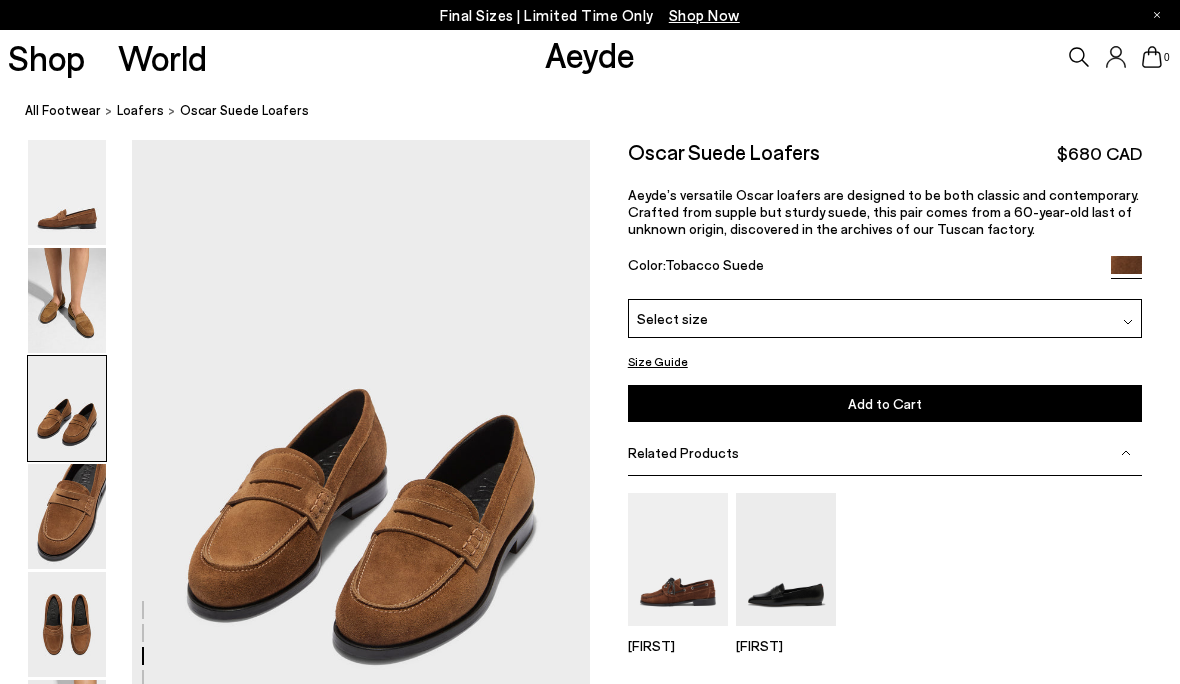 scroll, scrollTop: 1228, scrollLeft: 0, axis: vertical 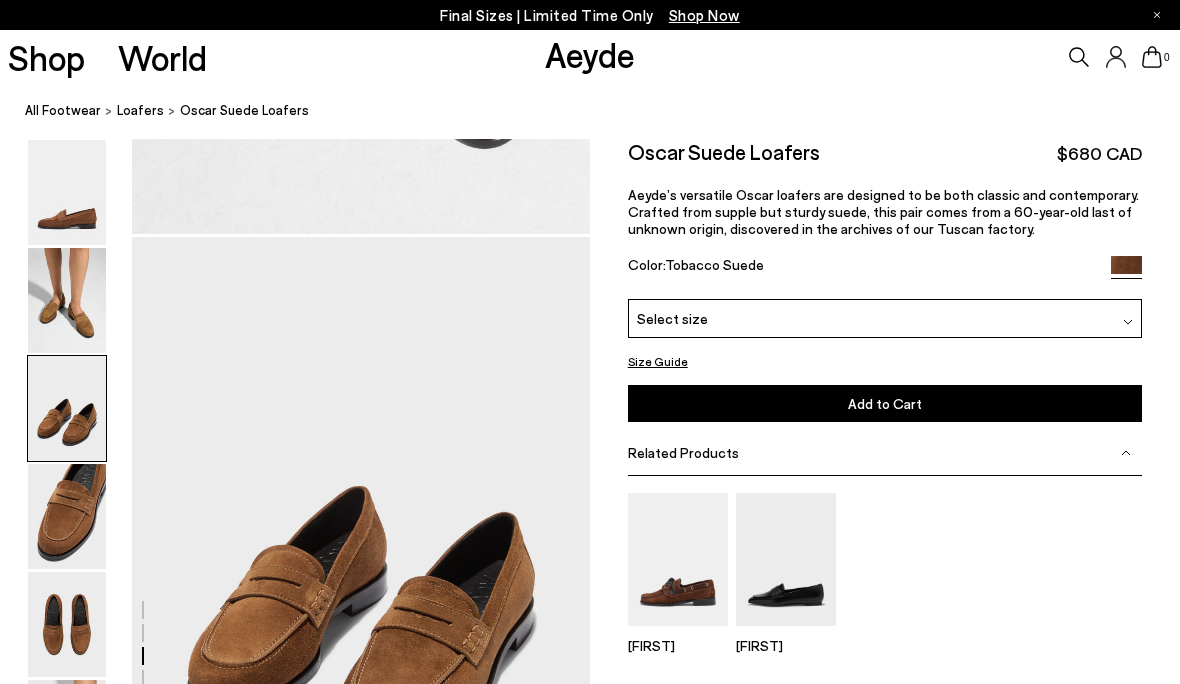 click at bounding box center (67, 516) 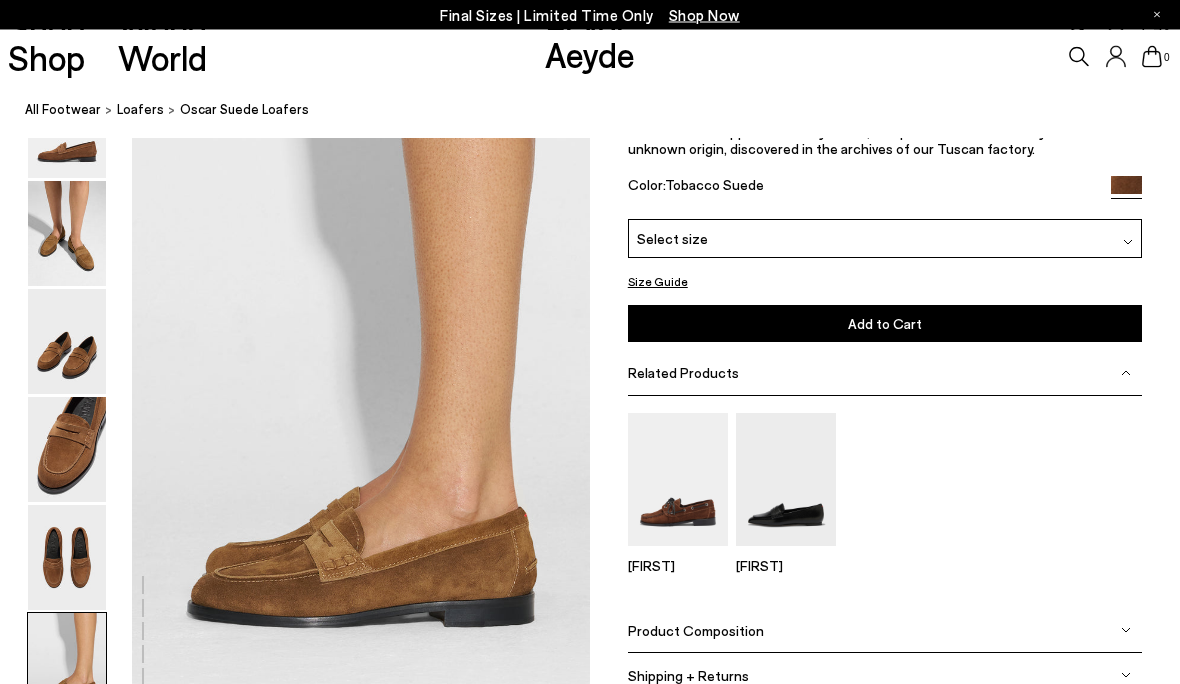 scroll, scrollTop: 3106, scrollLeft: 0, axis: vertical 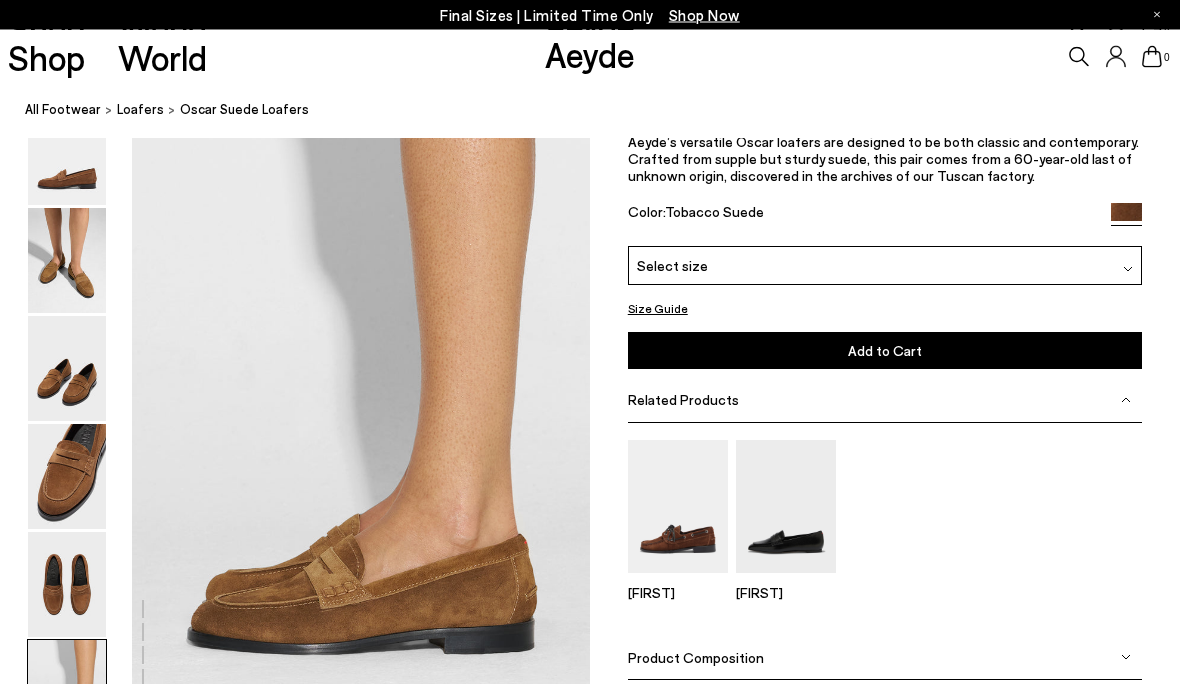 click on "Free shipping to [COUNTRY] on all orders
Your item is added to cart.
View Cart
×
Final Sizes | Limited Time Only
Shop Now
Shop
World
Aeyde
0" at bounding box center (590, -2729) 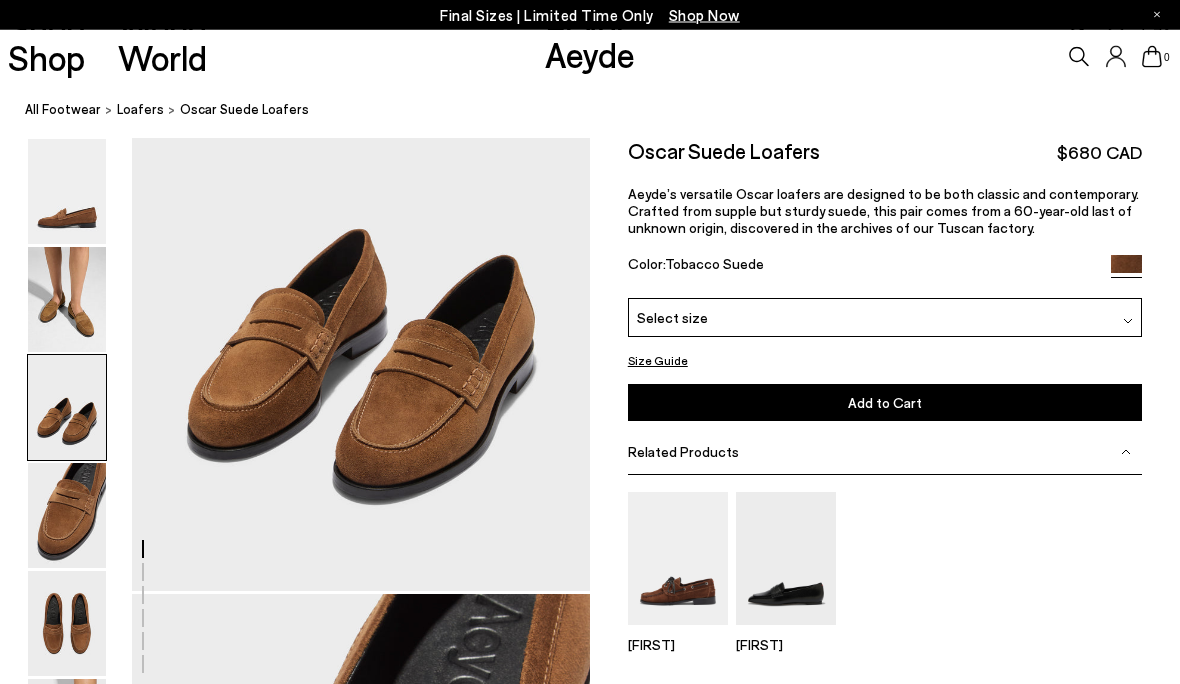 scroll, scrollTop: 1359, scrollLeft: 0, axis: vertical 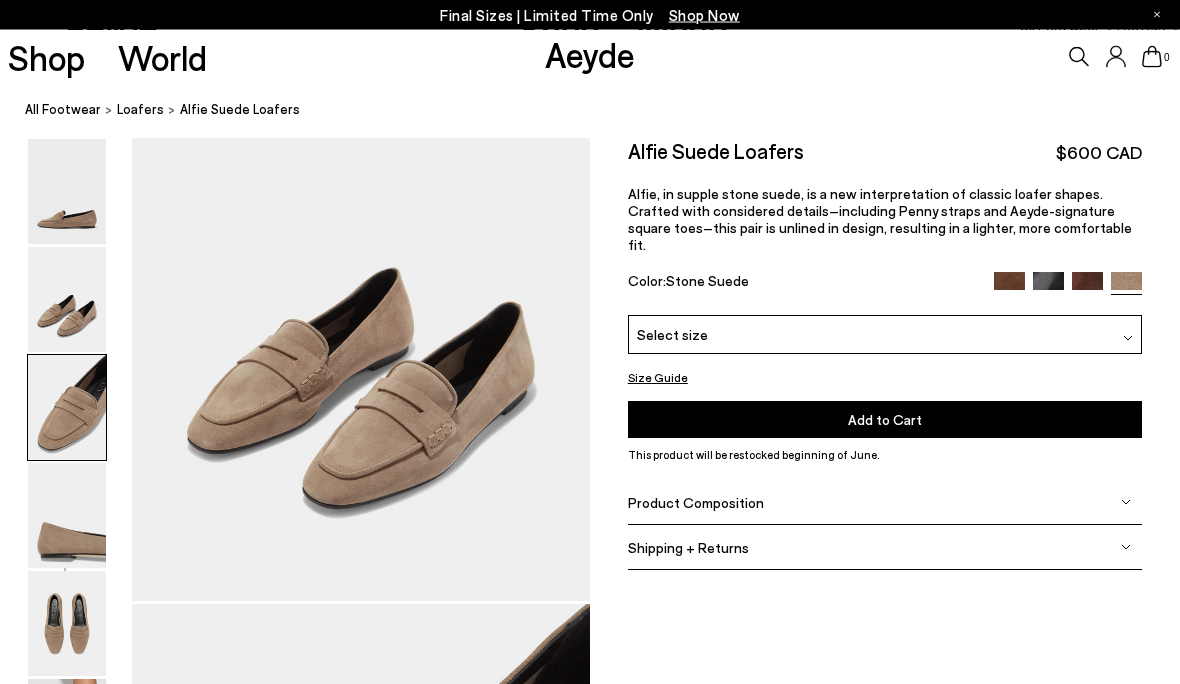 click on "All Footwear
Loafers
[FIRST] Suede Loafers" at bounding box center (602, 111) 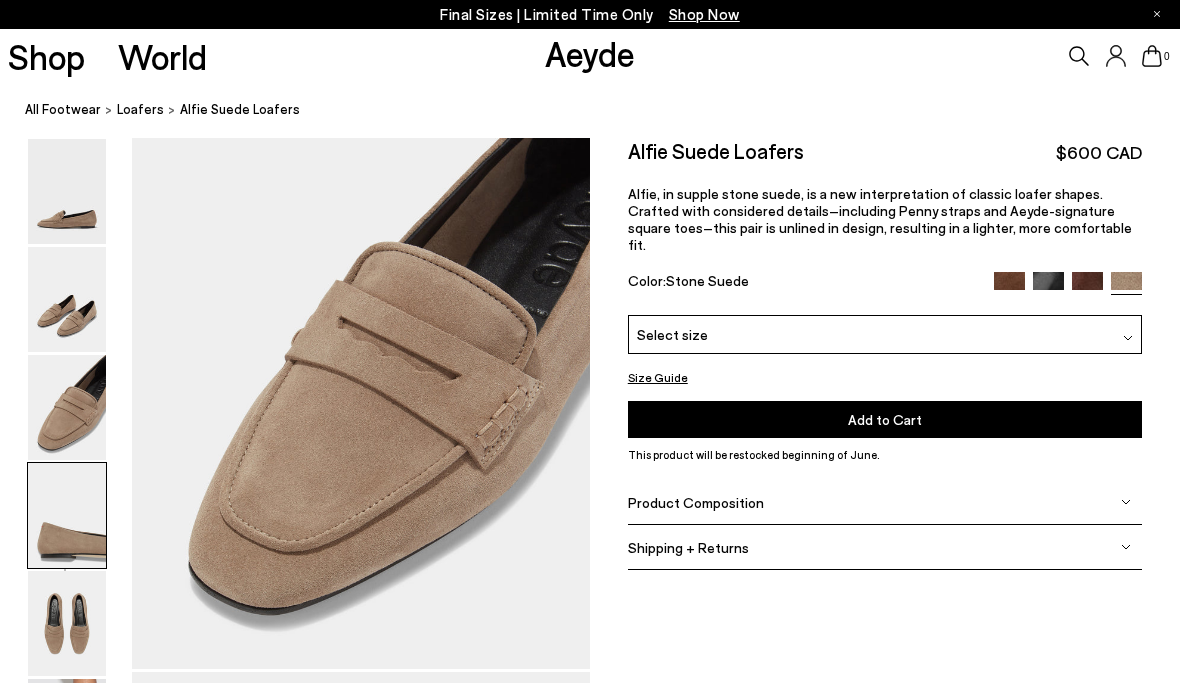 click at bounding box center [67, 300] 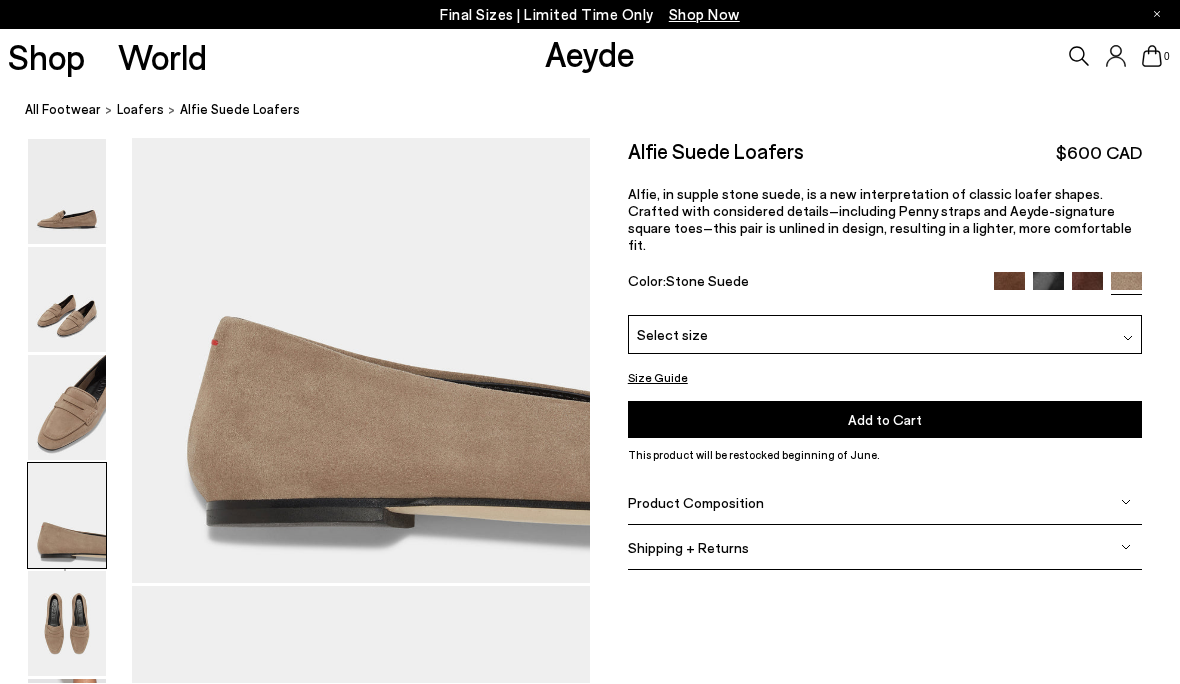 click at bounding box center (67, 408) 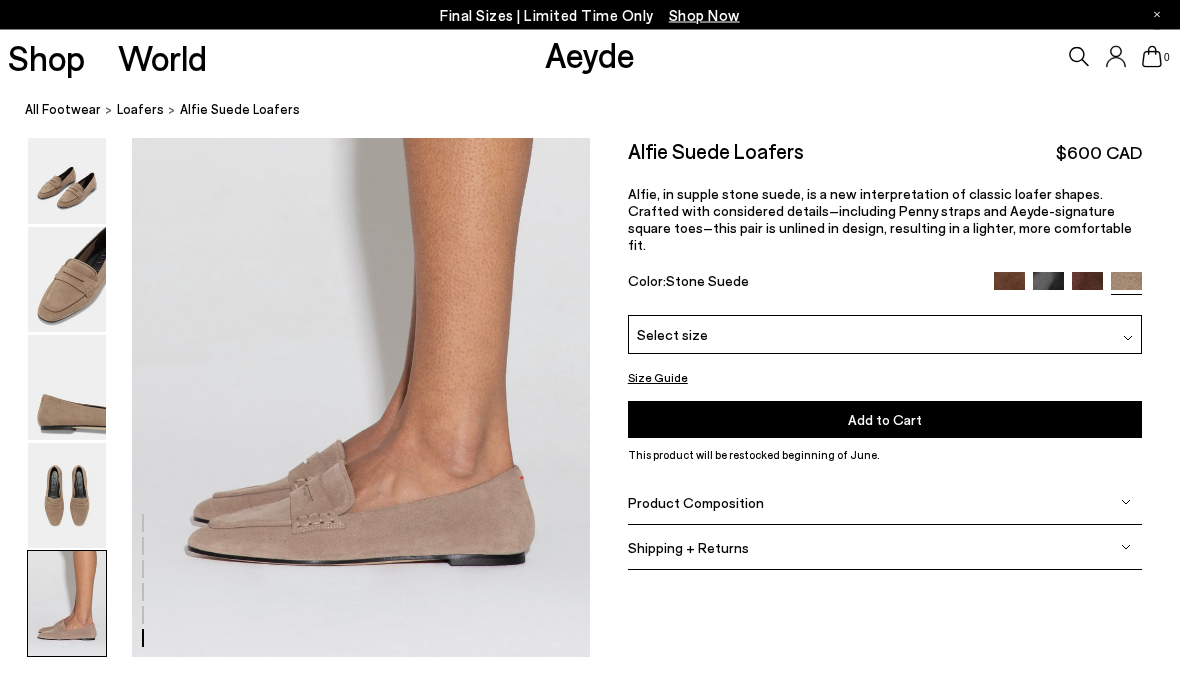 scroll, scrollTop: 3097, scrollLeft: 0, axis: vertical 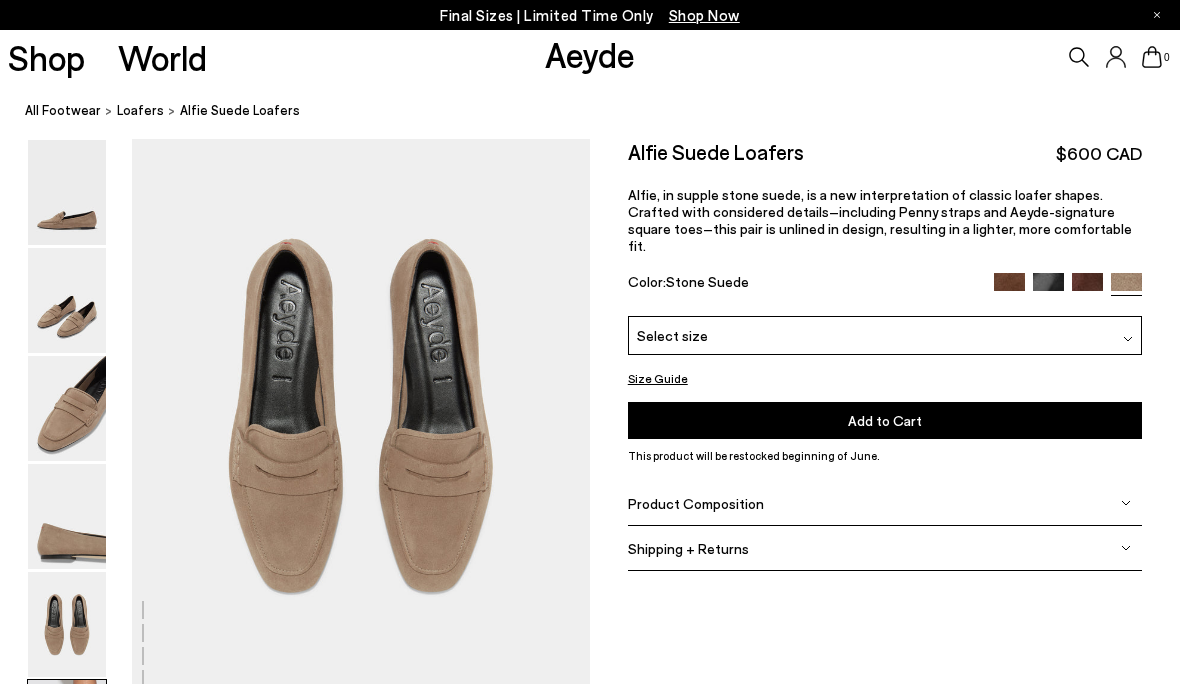 click on "Free shipping to Canada on all orders
Your item is added to cart.
View Cart
×
Final Sizes | Limited Time Only
Shop Now
Shop
World
Aeyde
0" at bounding box center (590, -2076) 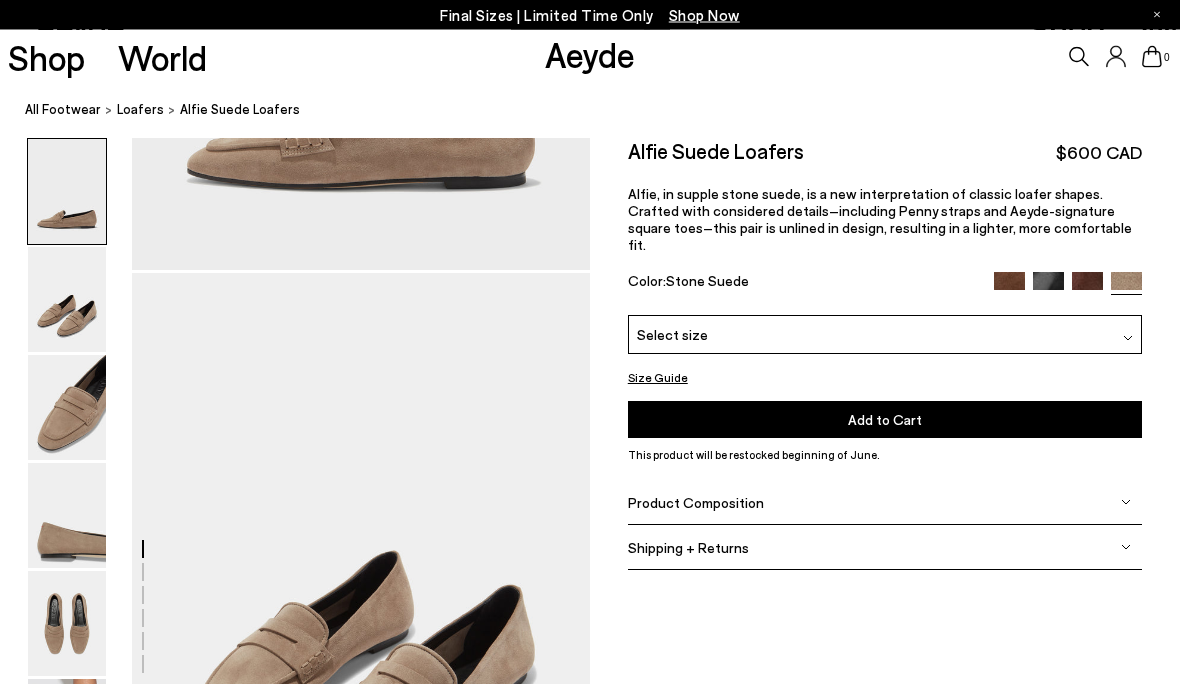 scroll, scrollTop: 405, scrollLeft: 0, axis: vertical 